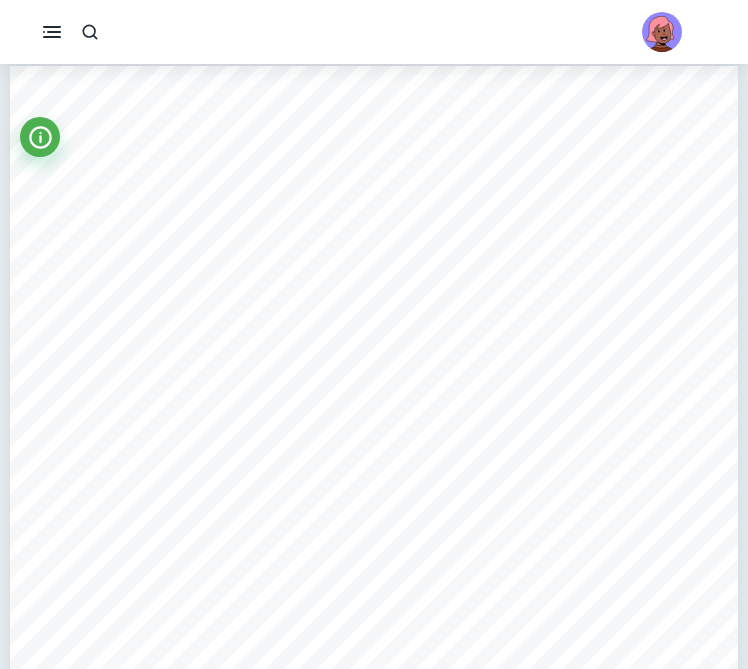 scroll, scrollTop: 58327, scrollLeft: 0, axis: vertical 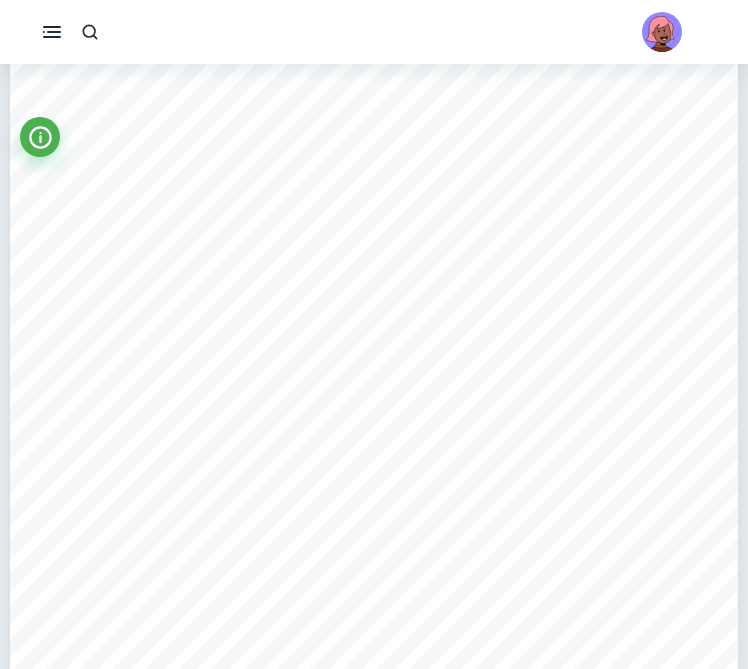 click on "mathematical error. This prompted me to consider errors in the online RK4 calculators I had used. I subsequently used the" at bounding box center (368, 248) 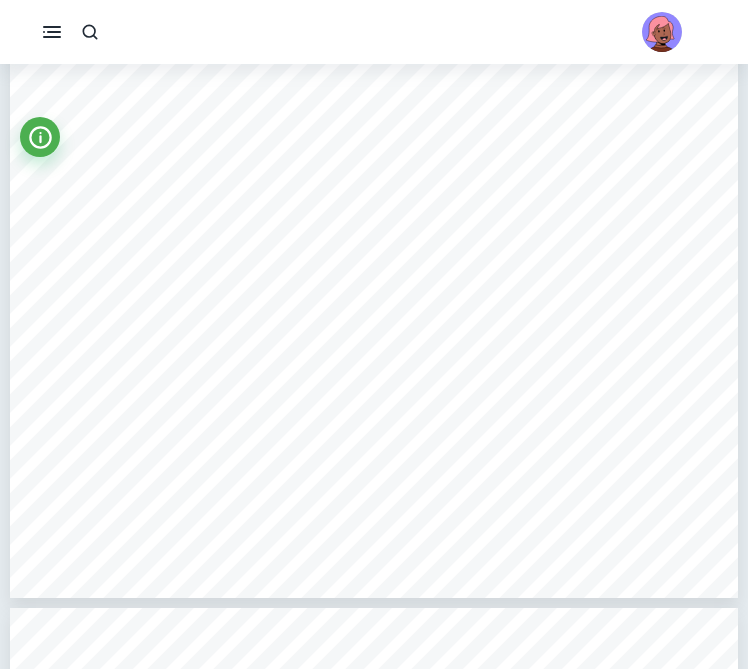 scroll, scrollTop: 58845, scrollLeft: 0, axis: vertical 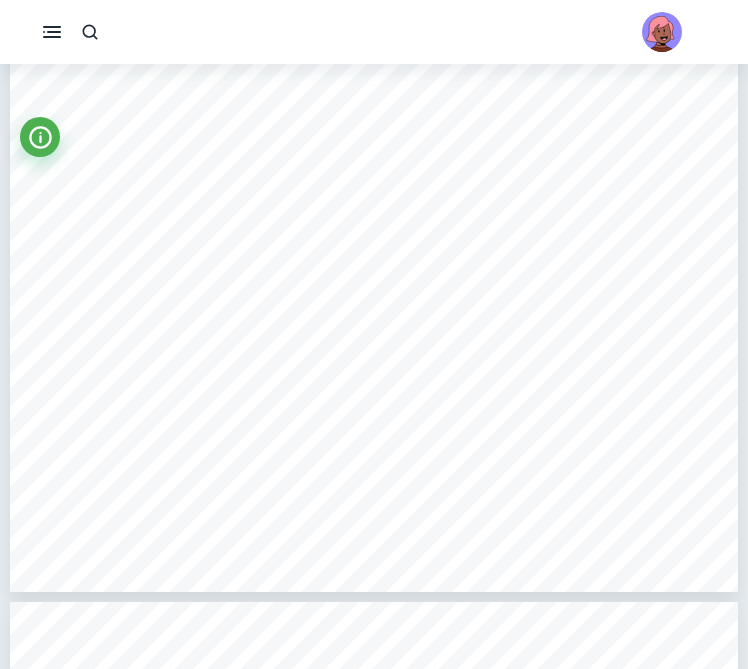 click on "there is no universally best method. Each method comes with its own pros and cons, and we must select whichever method" at bounding box center [374, 166] 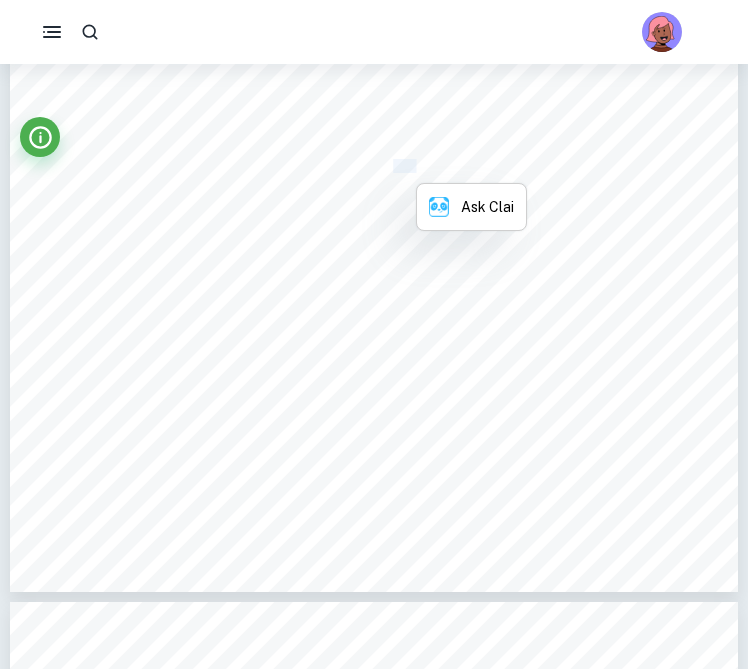 click on "there is no universally best method. Each method comes with its own pros and cons, and we must select whichever method" at bounding box center [374, 166] 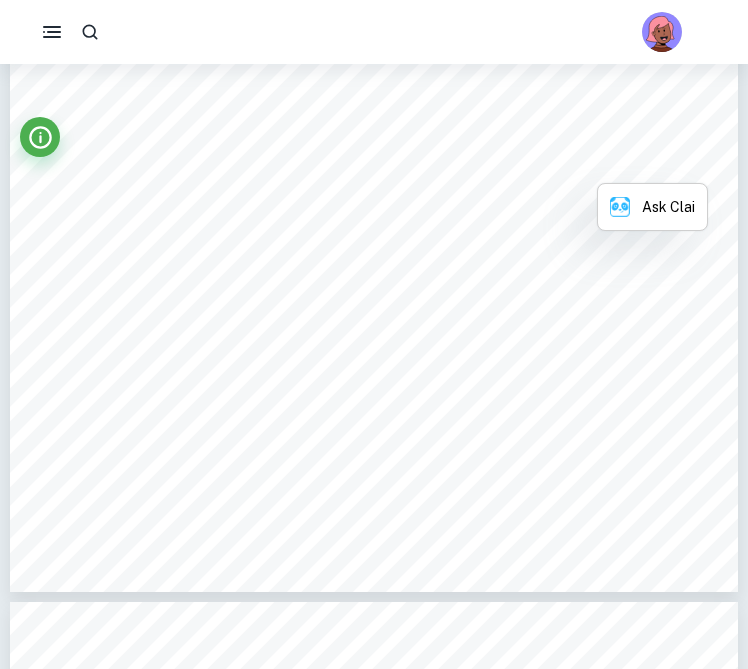 click on "inconsistencies, as they can help unravel major flaws in our research, and more importantly, help push the quality of our" at bounding box center [363, 193] 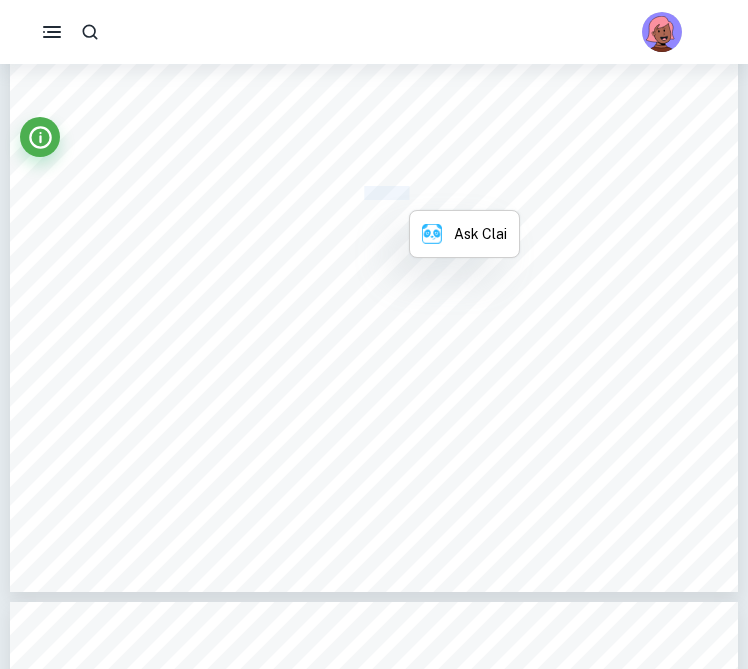 click on "inconsistencies, as they can help unravel major flaws in our research, and more importantly, help push the quality of our" at bounding box center [363, 193] 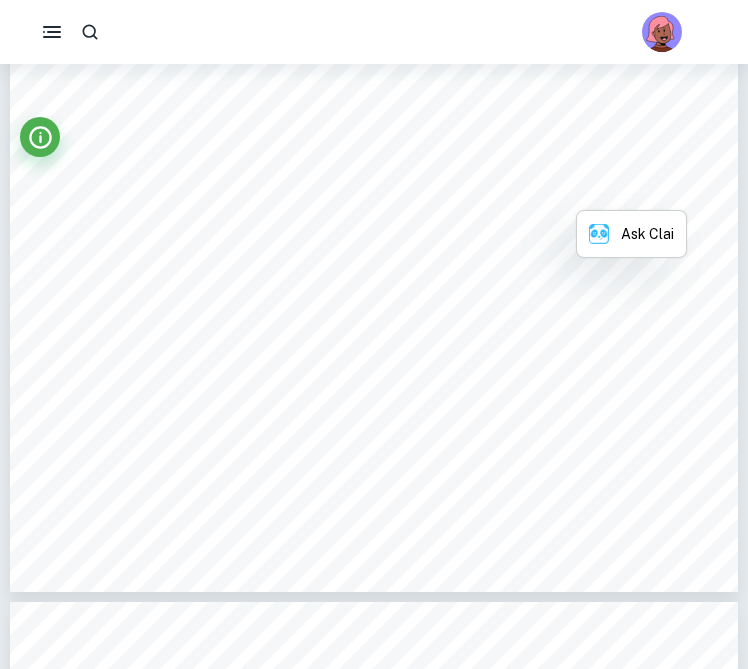 click on "research forward - as in my case. When dealing with these inconsistencies, it is also vital to keep an open mind, as even the" at bounding box center [375, 207] 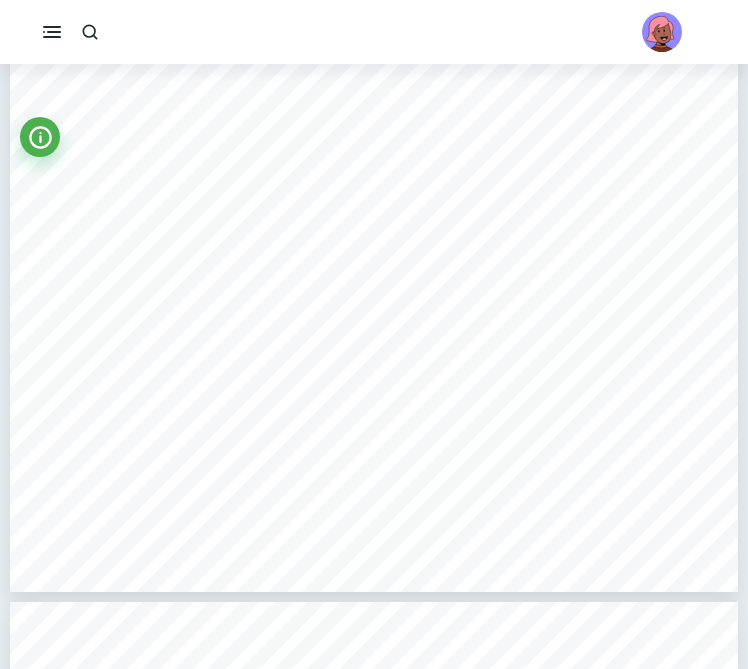 click on "research forward - as in my case. When dealing with these inconsistencies, it is also vital to keep an open mind, as even the" at bounding box center [375, 207] 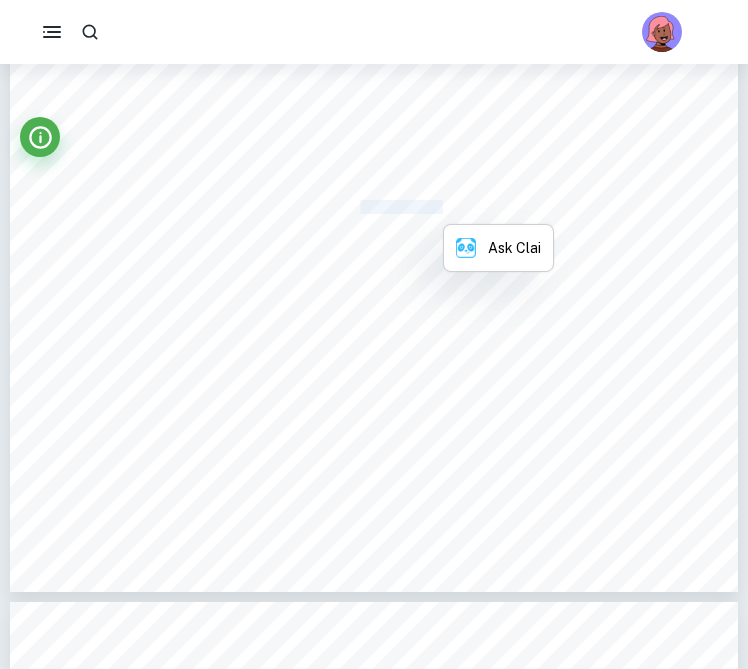 click on "research forward - as in my case. When dealing with these inconsistencies, it is also vital to keep an open mind, as even the" at bounding box center (375, 207) 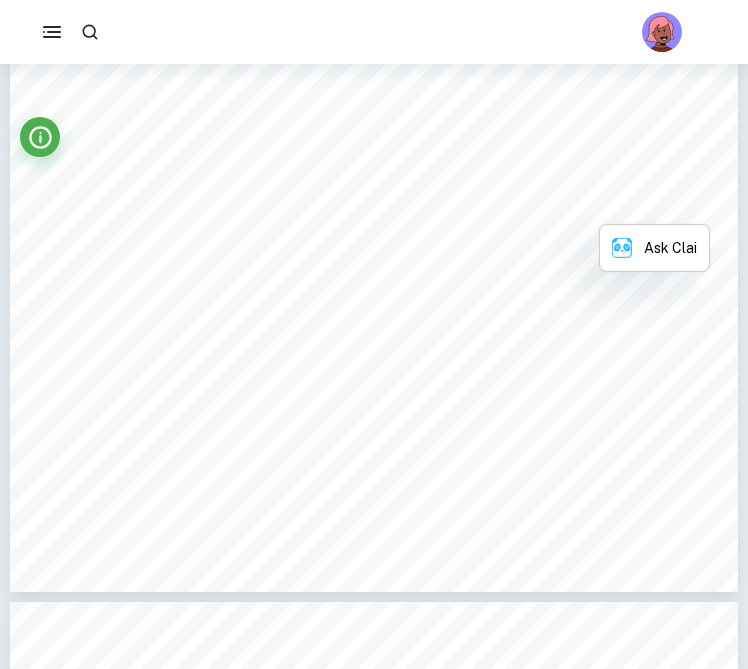 click on "mathematical concepts, such as, RK4, and learn how to use complex mathematical software that has provided me a greater" at bounding box center (374, 233) 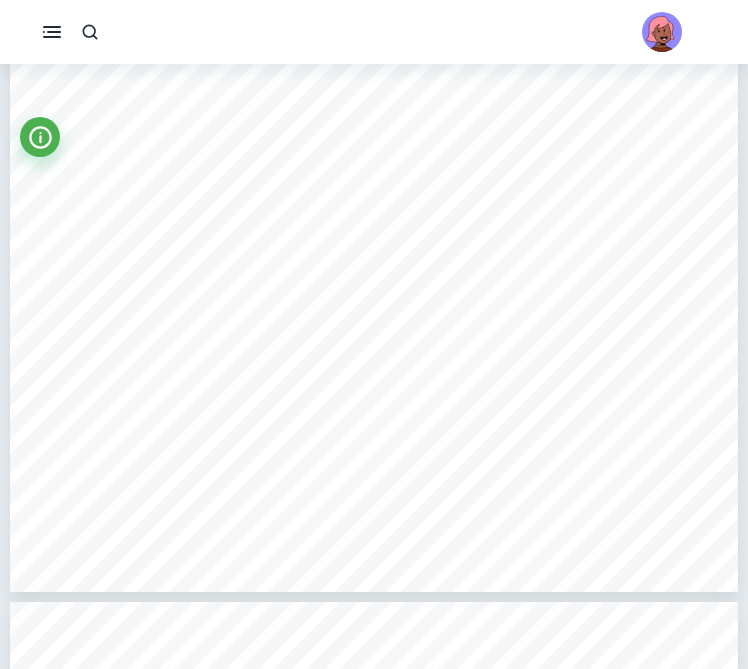 click on "research forward - as in my case. When dealing with these inconsistencies, it is also vital to keep an open mind, as even the" at bounding box center (375, 207) 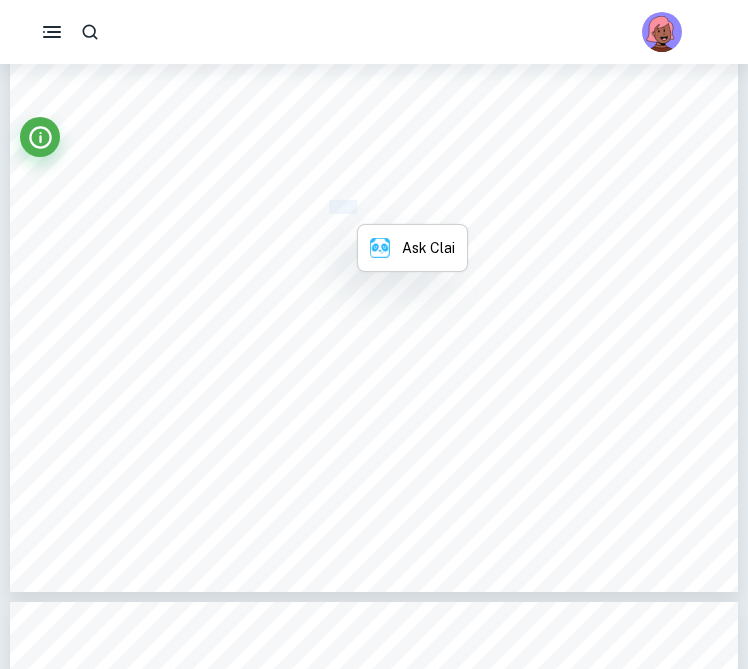 click on "research forward - as in my case. When dealing with these inconsistencies, it is also vital to keep an open mind, as even the" at bounding box center [375, 207] 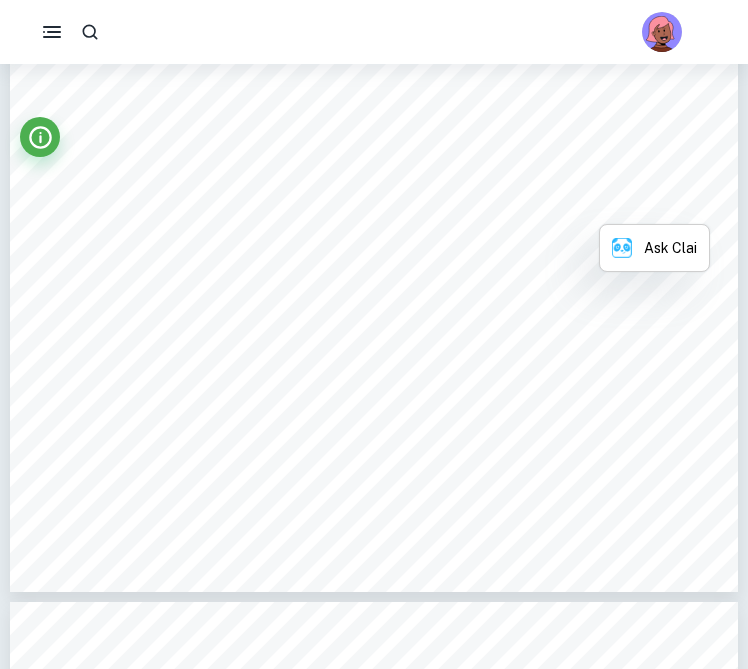 click on "Page 2 / 3 © International Baccalaureate Organization 2016 EE/RPPF Interim reflection Candidate comments: Final reflection - Viva voce Candidate comments: Month :   Supervisor initials: DP year    or    : Month :   Supervisor initials: DP year    or    : During my research, I encountered several challenges. Firstly, I was unable to solve 2 differential equations analytically, as they were nonlinear and instead had to utilize numerical techniques. When selecting a method, I prioritized accuracy and computational efficiency, and after thorough research, selected the 4th Order Runge-Kutta Method (RK4). Subsequently, when performing Newton Polynomial interpolation on the generated points, I noticed that the polynomial did not pass through the interpolated points. I learnt it was because the polynomial’s coefficients were rounded off, and hence, going forth I decided to not round off coefficients. Similarly, I observed that whilst theoretically my velocity model should be March   2 July   2" at bounding box center [374, 78] 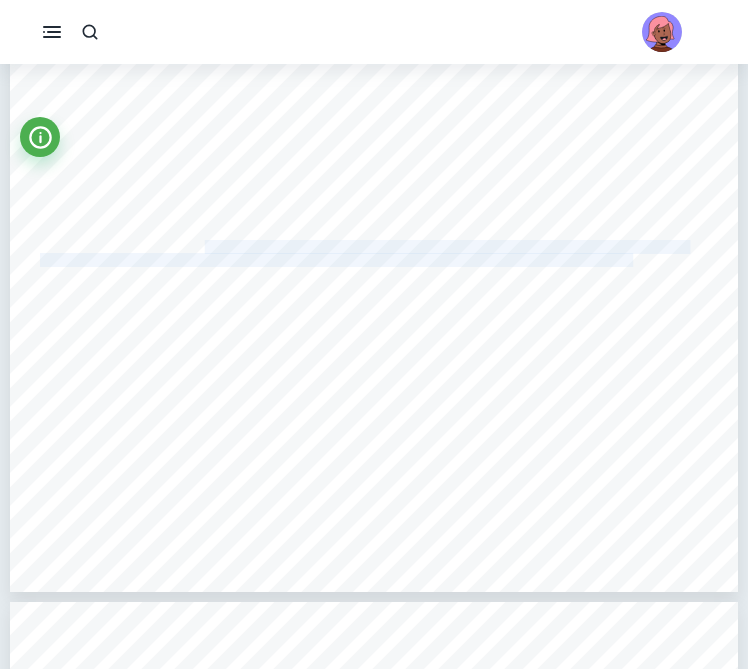 drag, startPoint x: 205, startPoint y: 244, endPoint x: 632, endPoint y: 266, distance: 427.56638 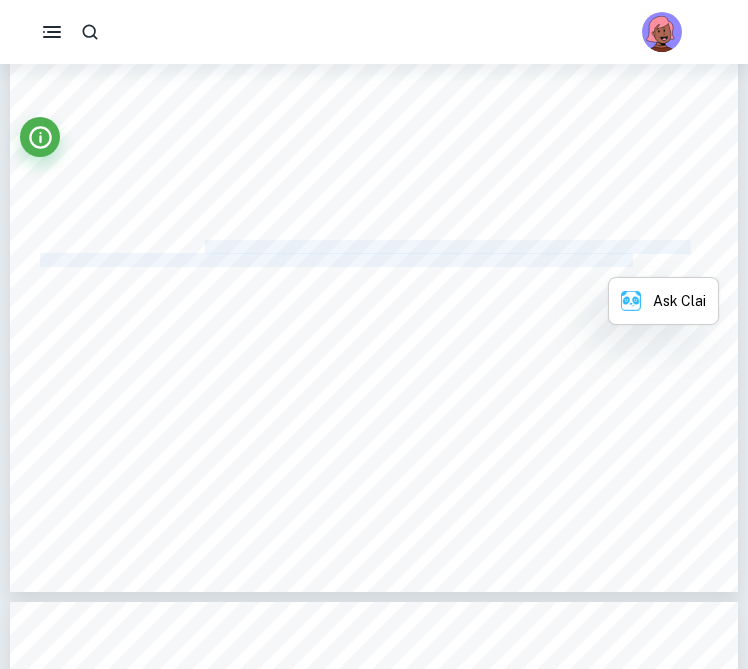 click on "appreciation for Mathematics. Ultimately, whilst this EE has proven challenging, the knowledge and lessons gained, and" at bounding box center (363, 247) 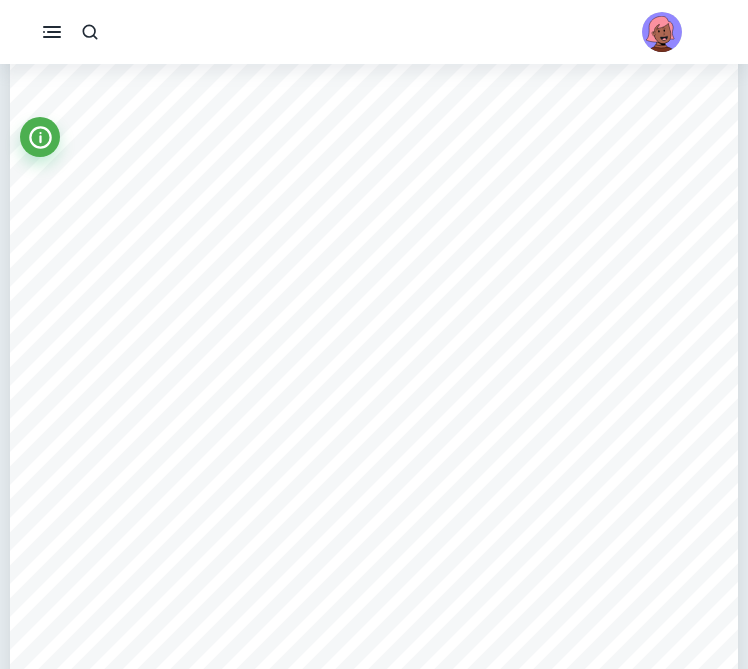 scroll, scrollTop: 57397, scrollLeft: 0, axis: vertical 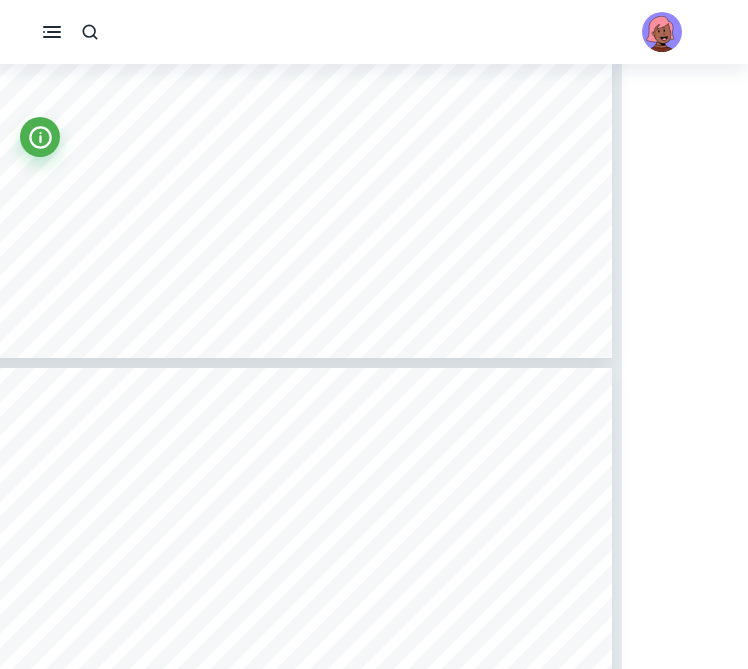 drag, startPoint x: 740, startPoint y: 271, endPoint x: 741, endPoint y: 626, distance: 355.0014 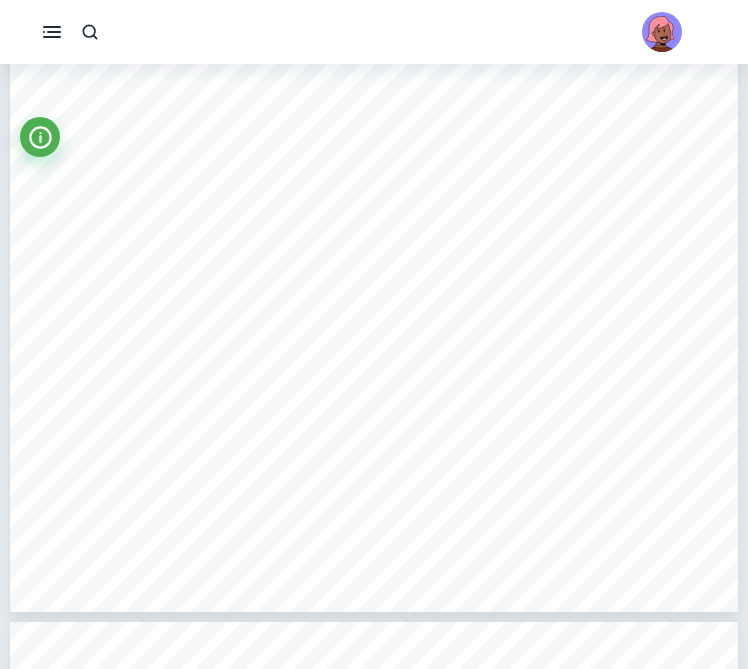 scroll, scrollTop: 46850, scrollLeft: 0, axis: vertical 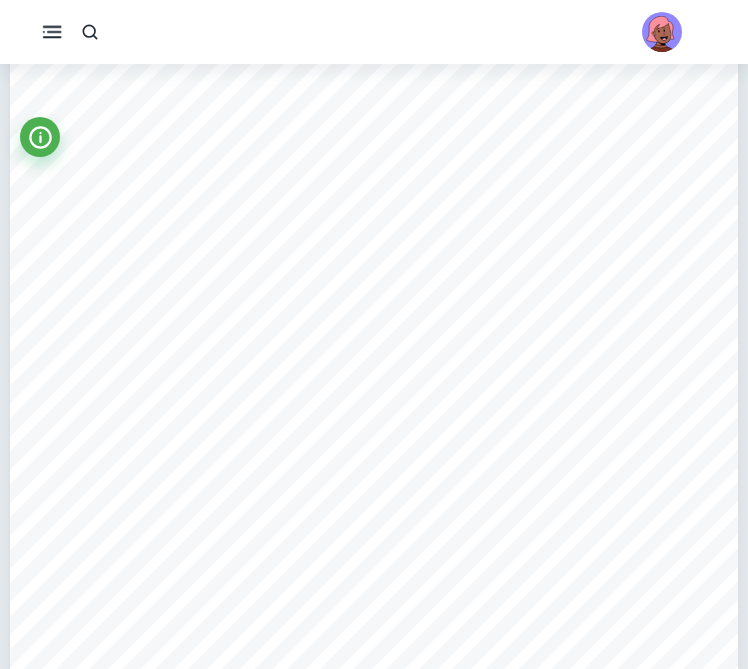click 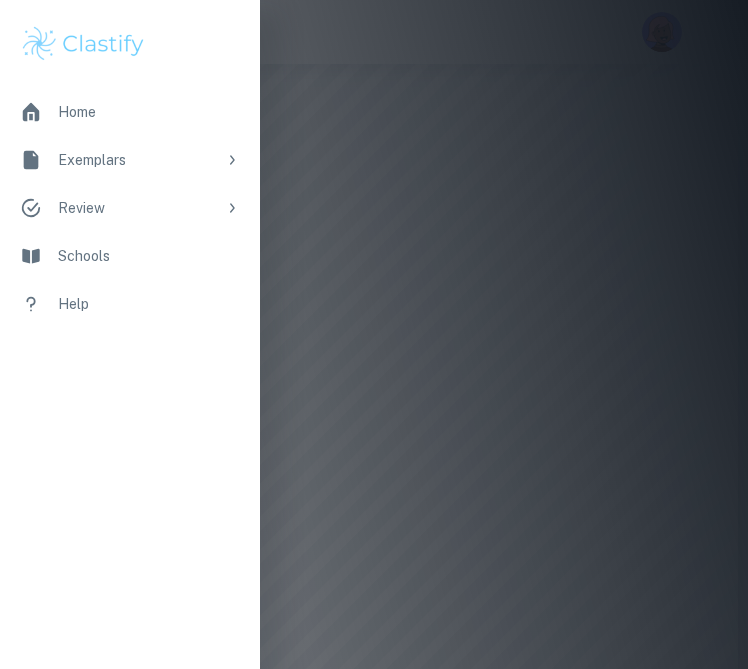 click at bounding box center (374, 334) 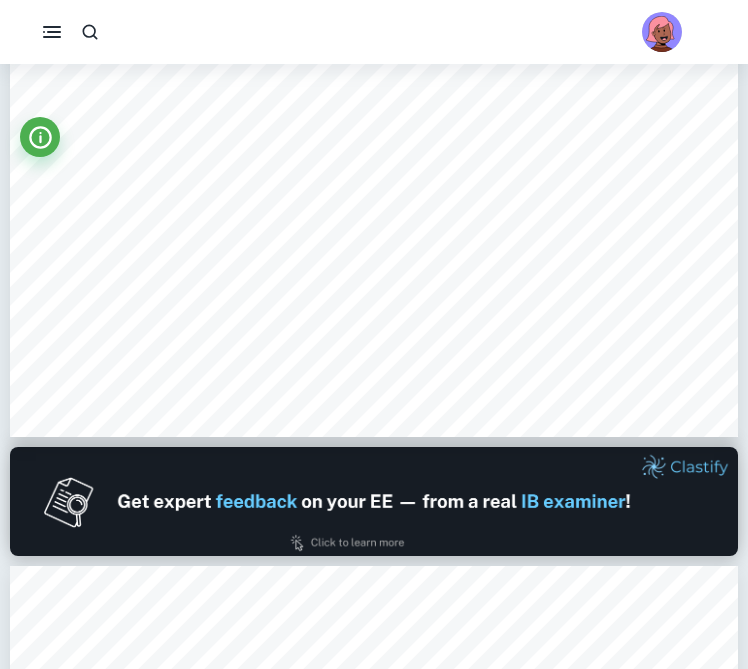 scroll, scrollTop: 911, scrollLeft: 0, axis: vertical 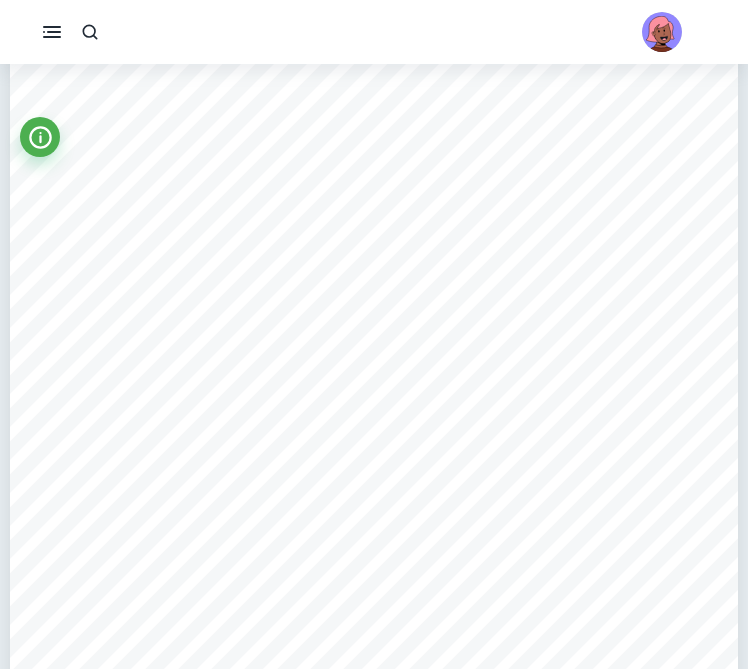 click on "Moreover, the populations were not based on yearly estimates, which made it quite" at bounding box center (348, 210) 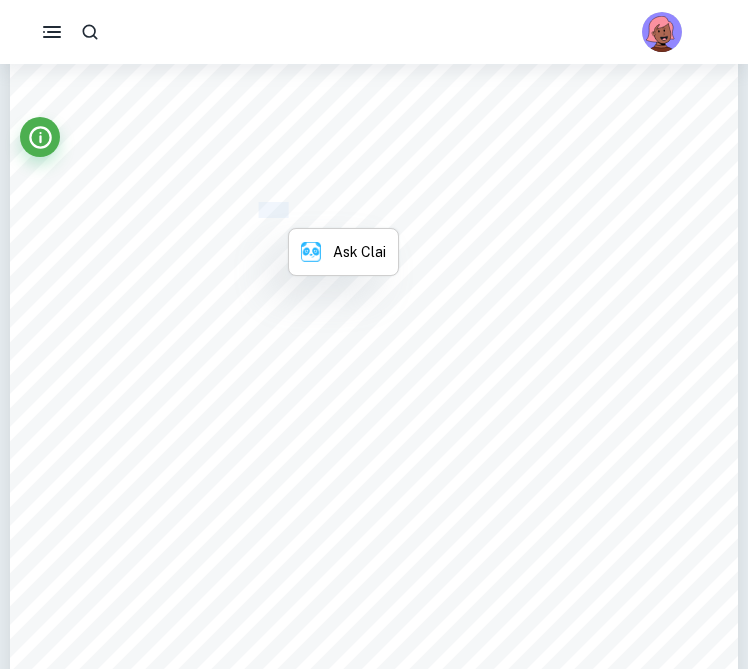 click on "Moreover, the populations were not based on yearly estimates, which made it quite" at bounding box center (348, 210) 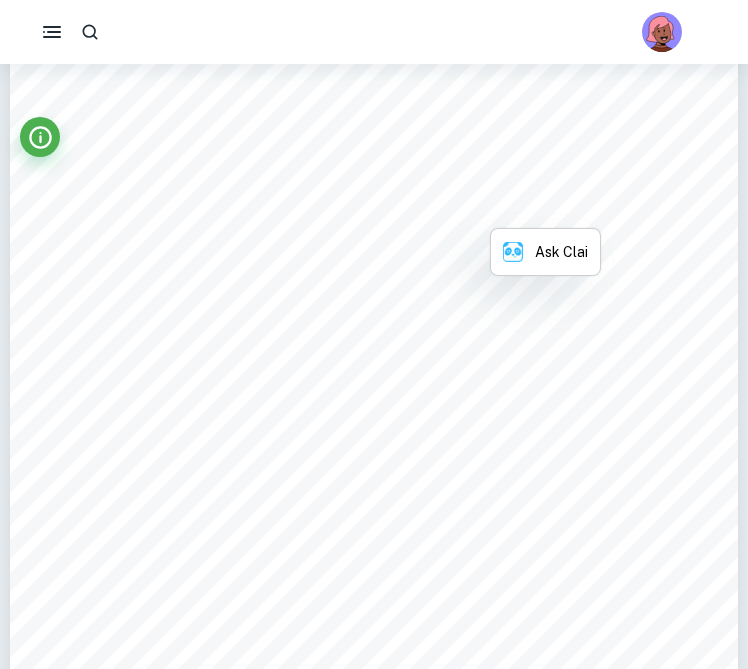 click on "Moreover, the populations were not based on yearly estimates, which made it quite" at bounding box center (348, 210) 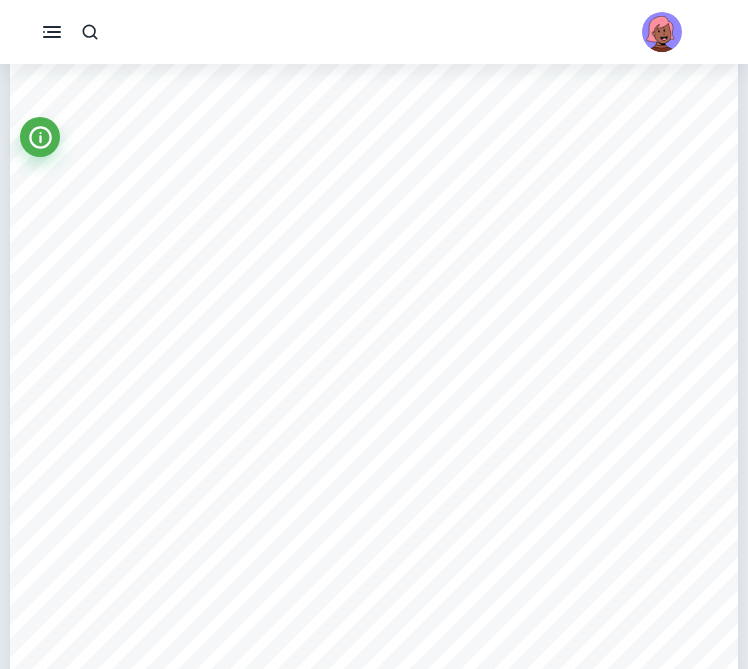click on "Moreover, the populations were not based on yearly estimates, which made it quite" at bounding box center [348, 210] 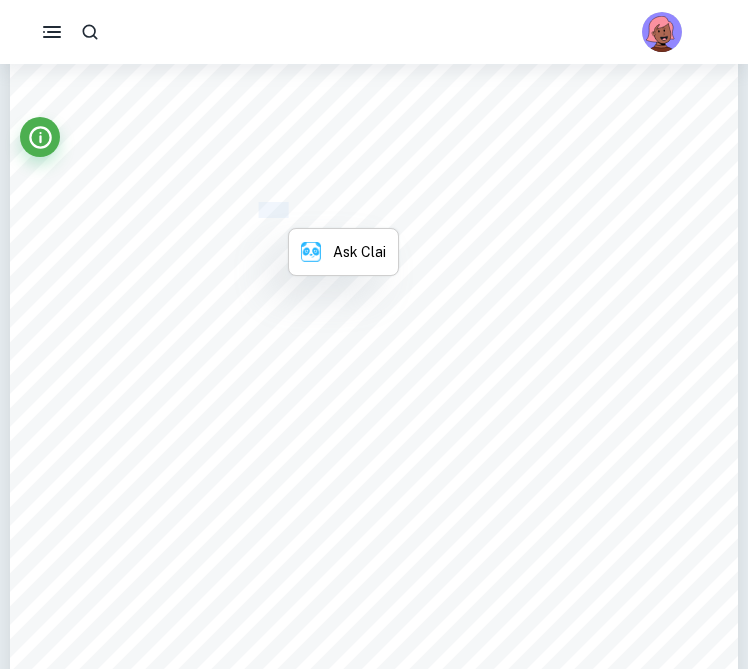 click on "Moreover, the populations were not based on yearly estimates, which made it quite" at bounding box center (348, 210) 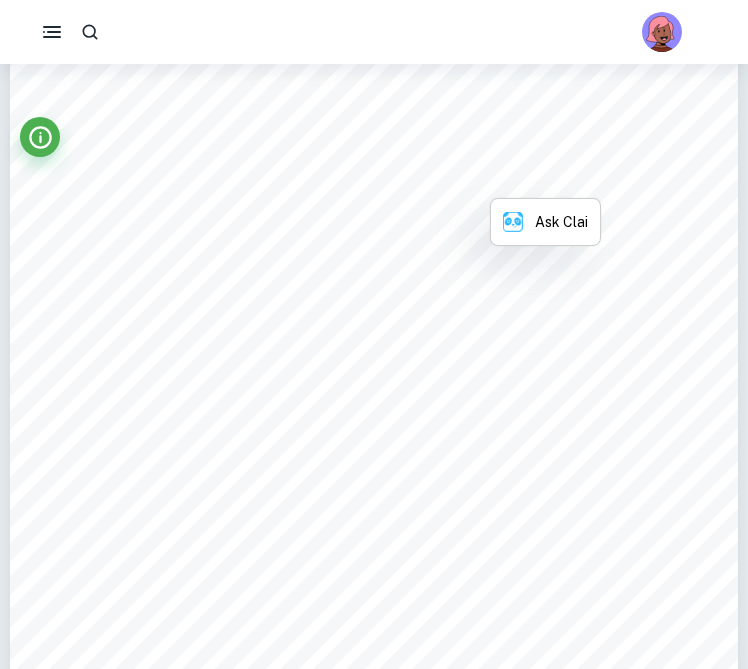 scroll, scrollTop: 25896, scrollLeft: 0, axis: vertical 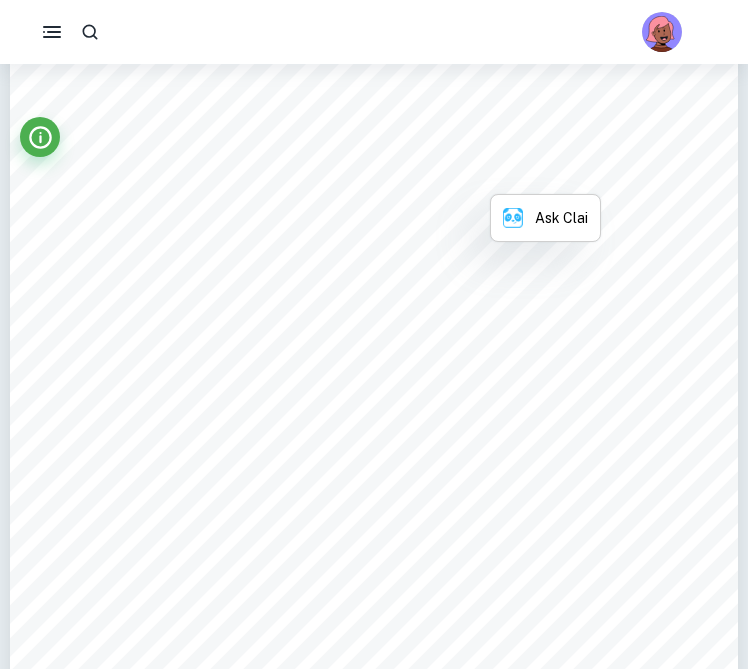 click on "area, but still, I couldn't uncover any information. I changed my prey and predator to wolves" at bounding box center [373, 216] 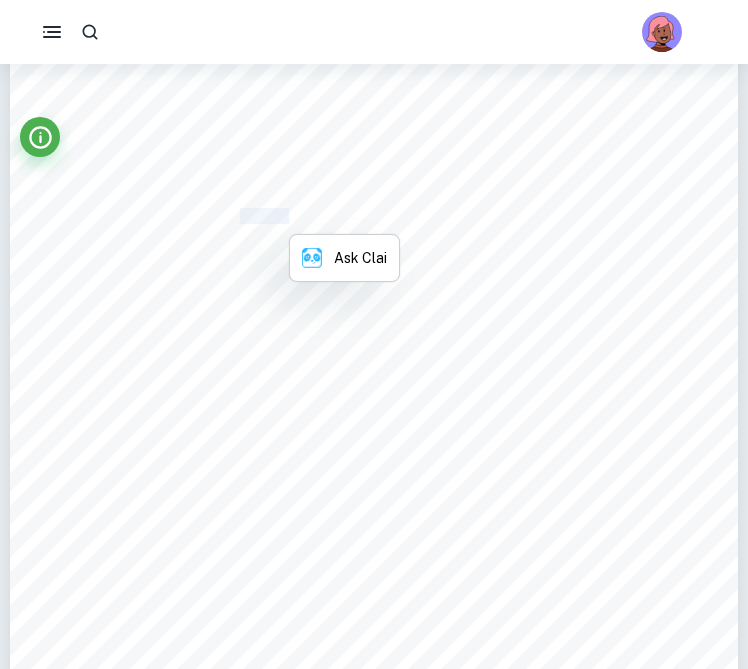 click on "area, but still, I couldn't uncover any information. I changed my prey and predator to wolves" at bounding box center [373, 216] 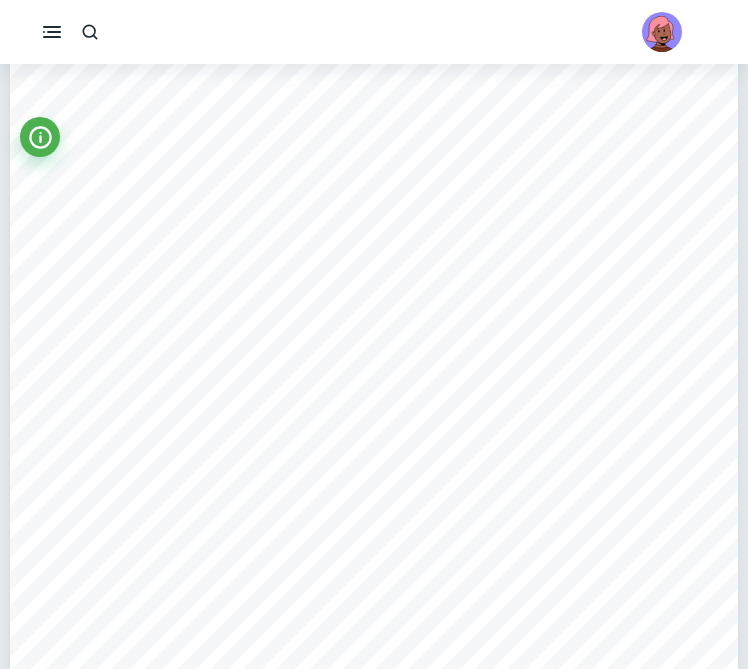 drag, startPoint x: 97, startPoint y: 140, endPoint x: 262, endPoint y: 200, distance: 175.5705 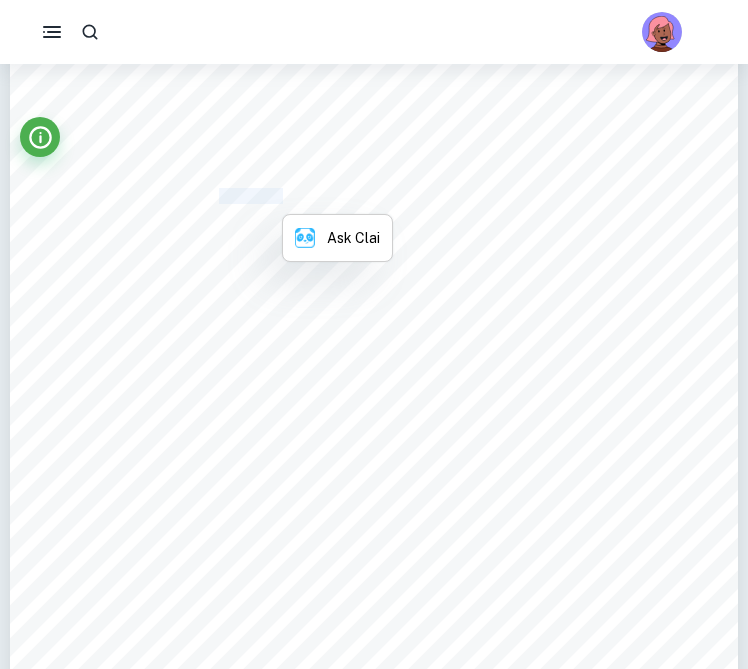 click on "challenging to track population trends accurately. So, I chose to concentrate on a single" at bounding box center (362, 196) 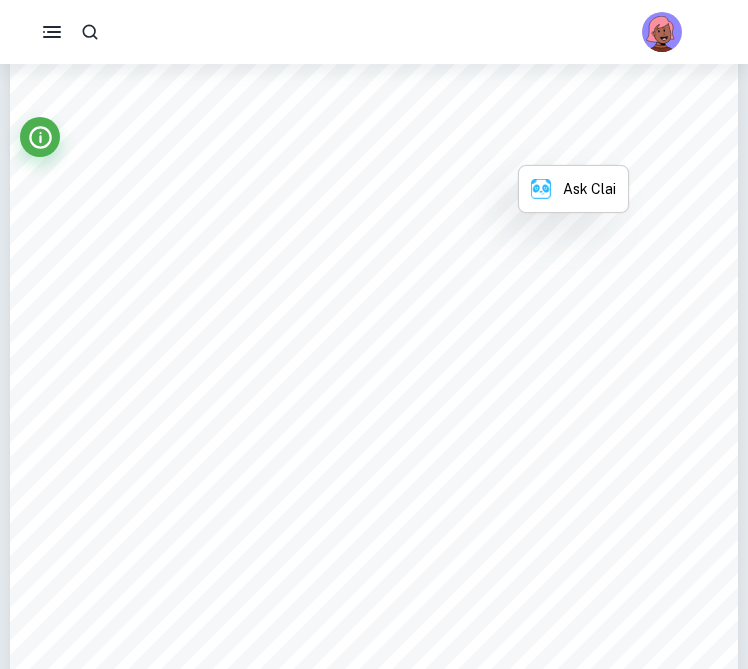 click on "the demographic surveys were conducted during the middle of the year, raising additional" at bounding box center [368, 208] 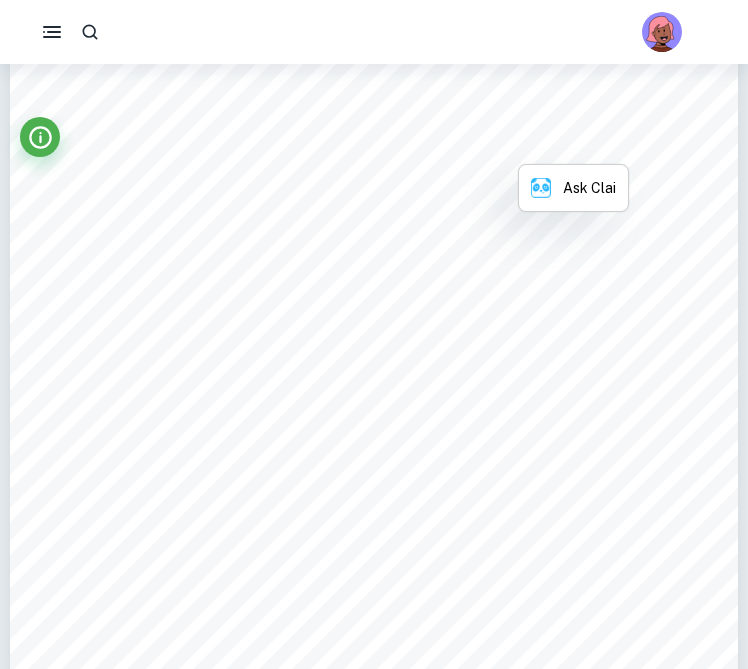 scroll, scrollTop: 25947, scrollLeft: 0, axis: vertical 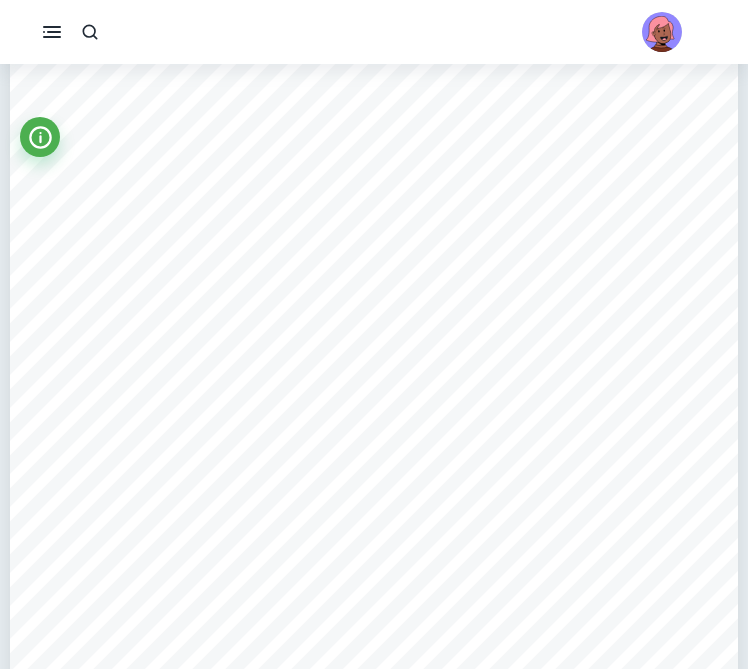 click on "the demographic surveys were conducted during the middle of the year, raising additional" at bounding box center [368, 206] 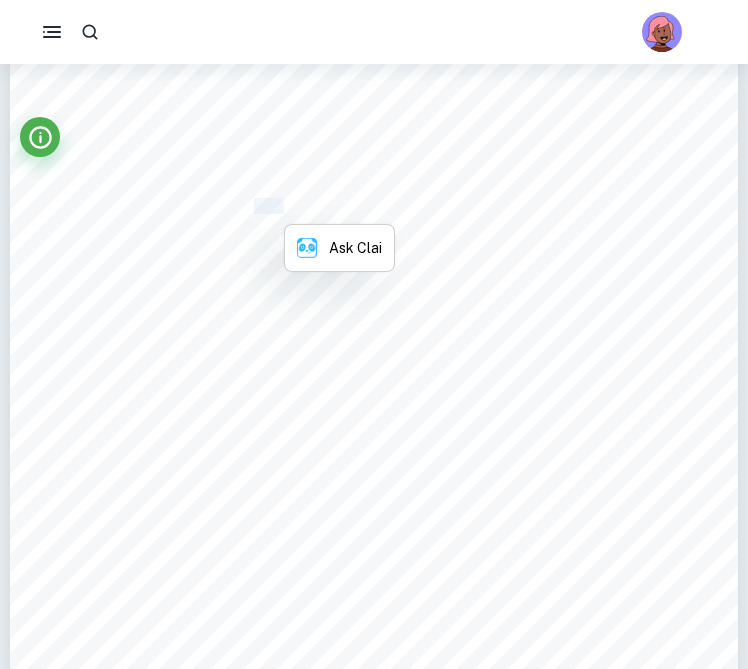click on "the demographic surveys were conducted during the middle of the year, raising additional" at bounding box center (368, 206) 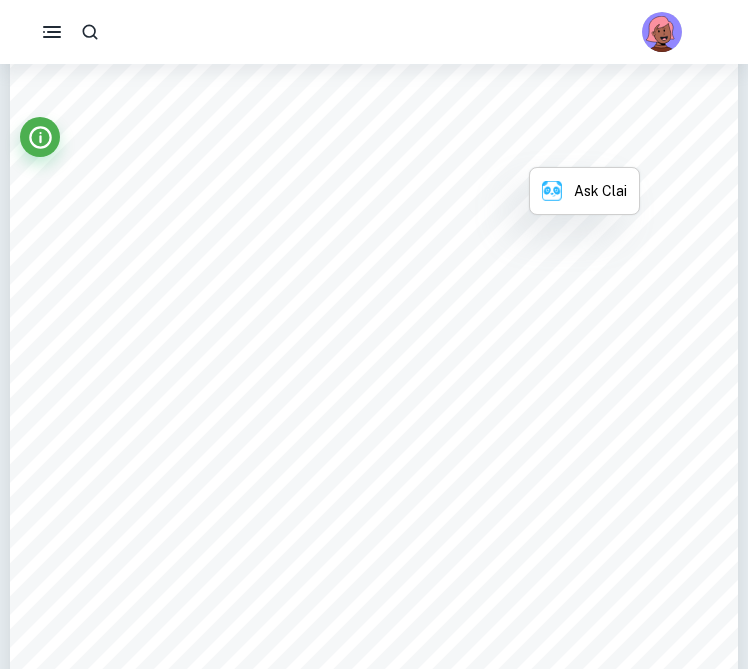 scroll, scrollTop: 26005, scrollLeft: 0, axis: vertical 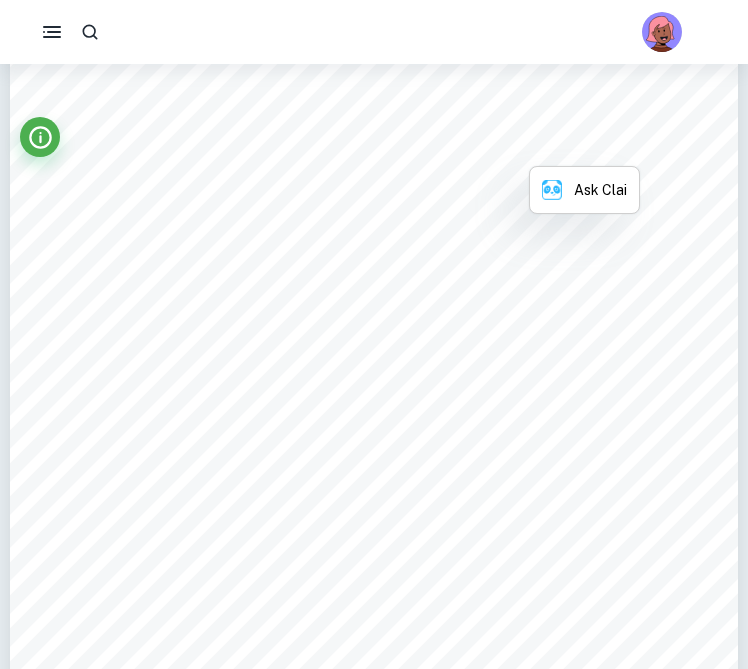 click on "may have inûuenced population dynamics. The biggest challenge I anticipated from my" at bounding box center [361, 208] 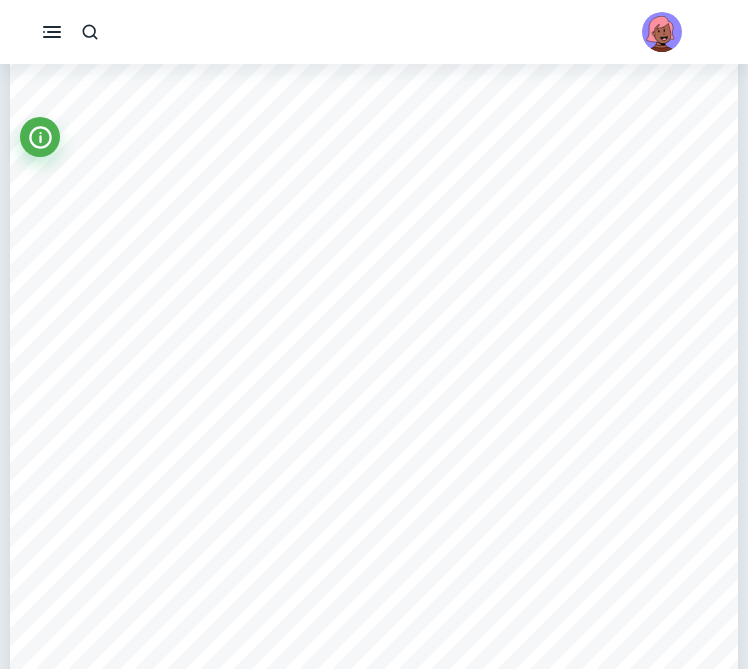 click on "may have inûuenced population dynamics. The biggest challenge I anticipated from my" at bounding box center (361, 208) 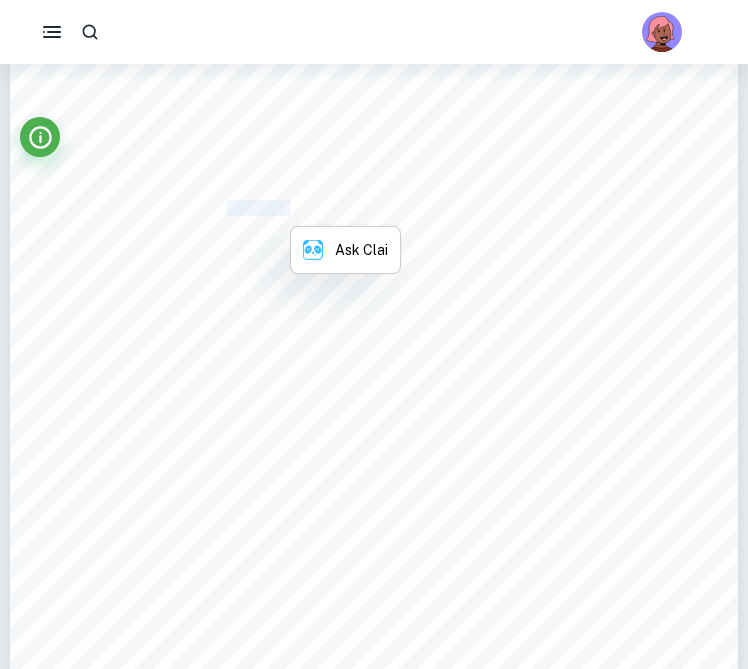 click on "may have inûuenced population dynamics. The biggest challenge I anticipated from my" at bounding box center [361, 208] 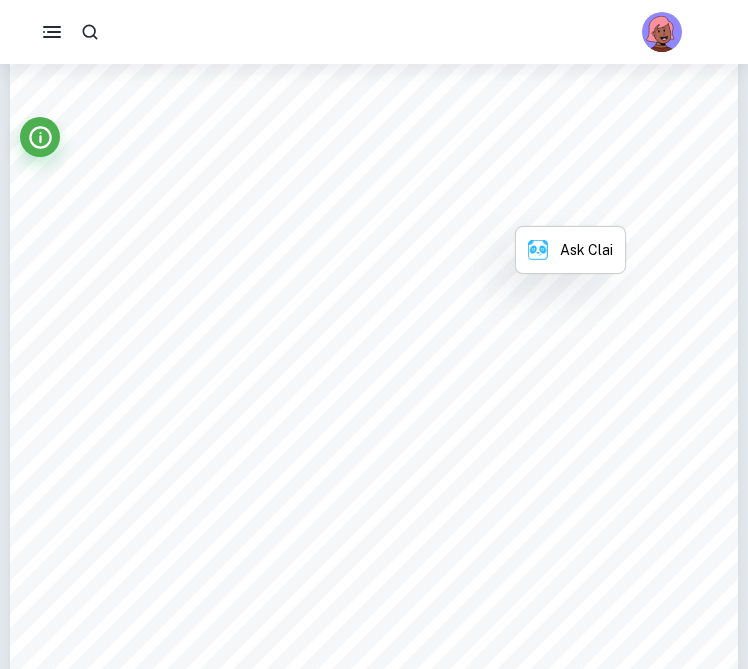 click on "may have inûuenced population dynamics. The biggest challenge I anticipated from my" at bounding box center (361, 208) 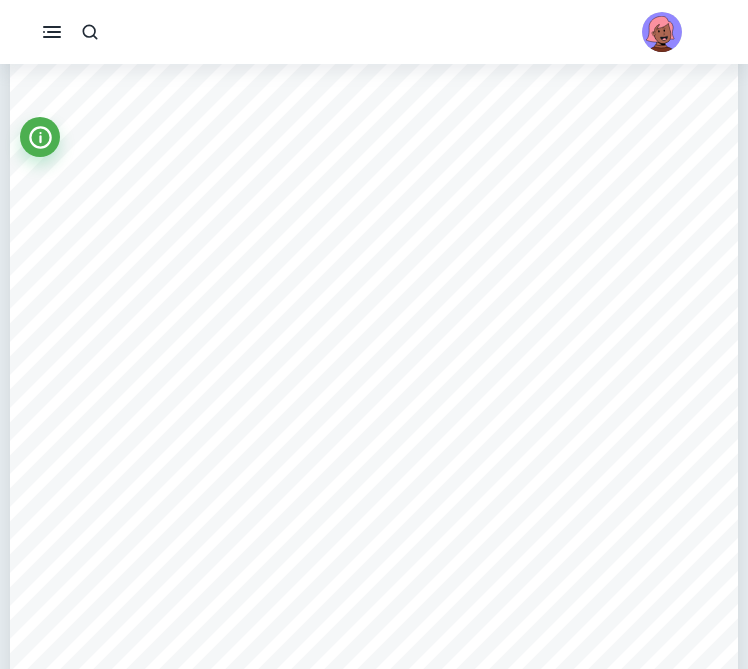 scroll, scrollTop: 26020, scrollLeft: 0, axis: vertical 